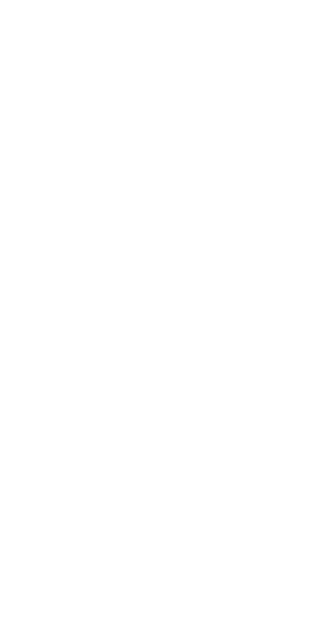 scroll, scrollTop: 0, scrollLeft: 0, axis: both 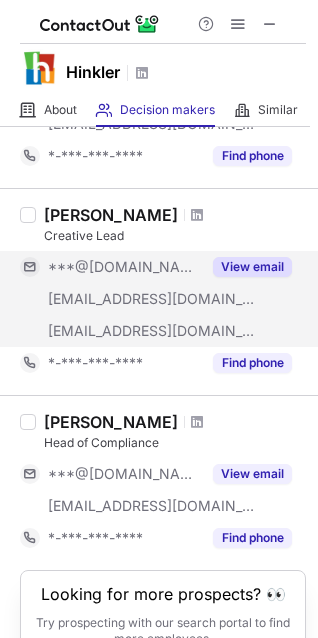 click on "View email" at bounding box center [252, 267] 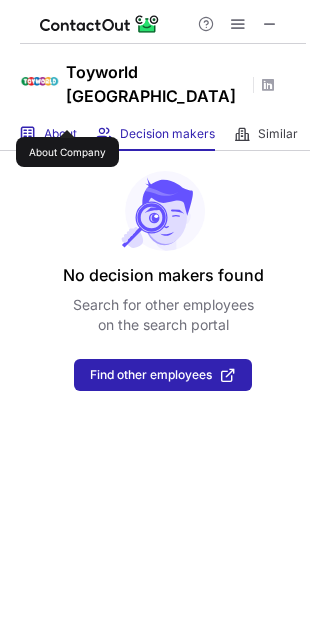 click on "About" at bounding box center (60, 134) 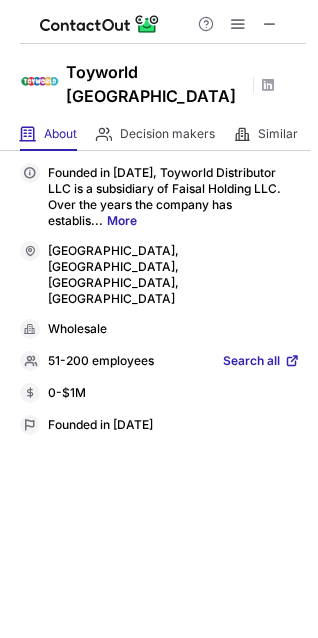 click on "Search all" at bounding box center (251, 362) 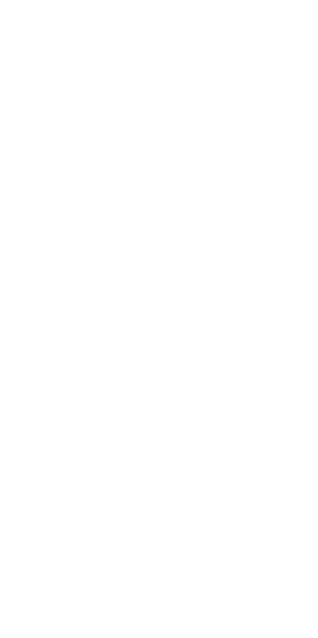scroll, scrollTop: 0, scrollLeft: 0, axis: both 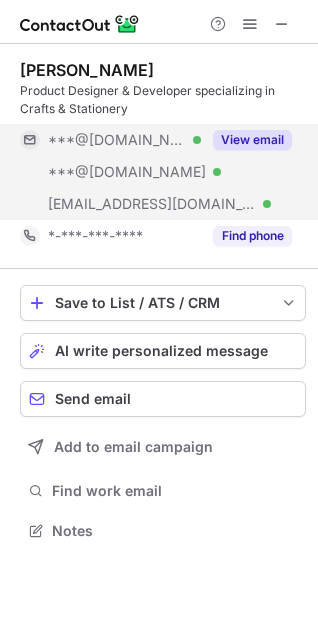 click on "View email" at bounding box center (252, 140) 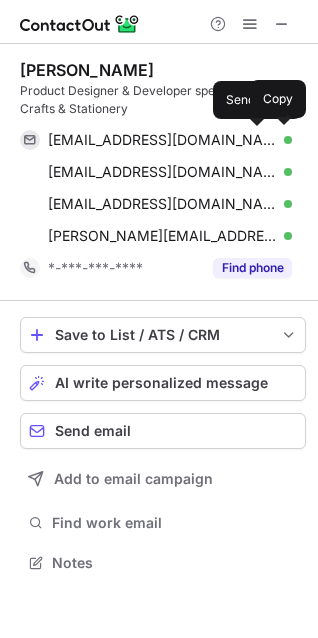 scroll, scrollTop: 10, scrollLeft: 9, axis: both 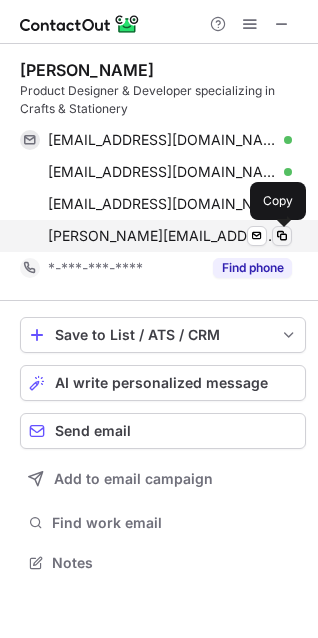 click at bounding box center [282, 236] 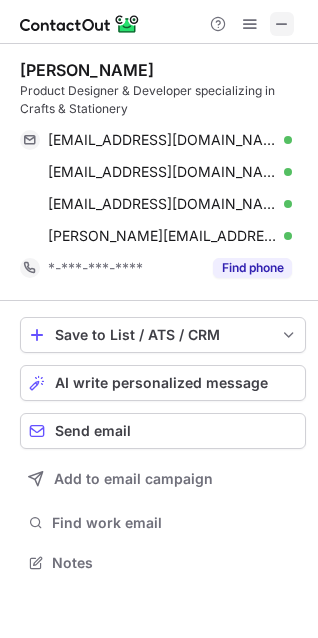 click at bounding box center [282, 24] 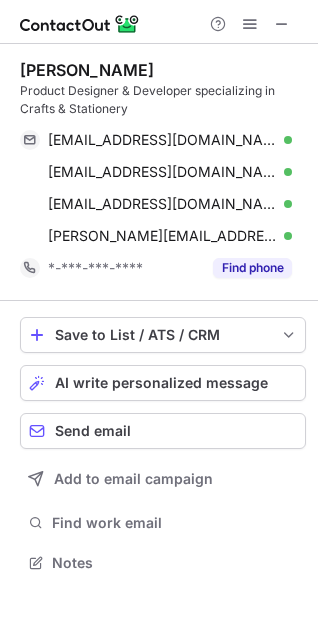 scroll, scrollTop: 548, scrollLeft: 318, axis: both 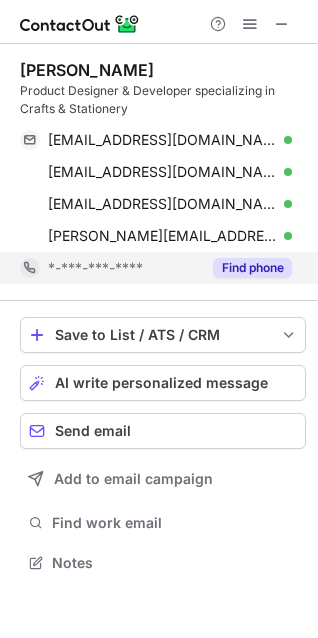click on "Find phone" at bounding box center (252, 268) 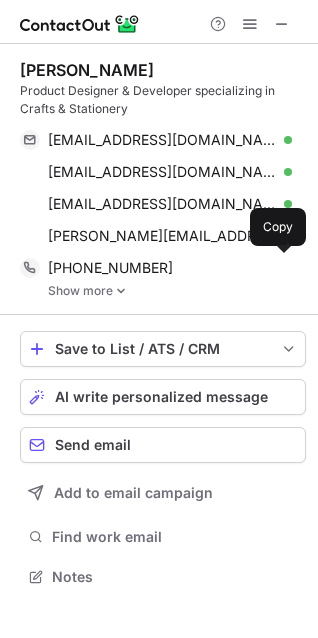 scroll, scrollTop: 10, scrollLeft: 9, axis: both 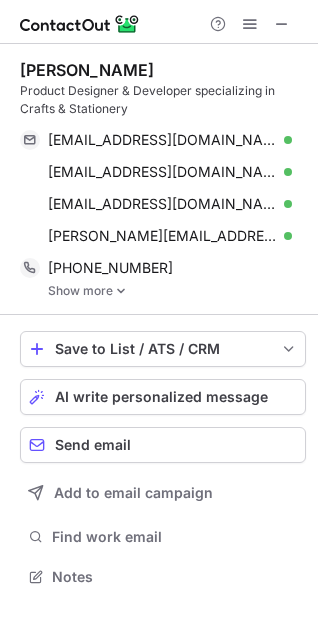 click on "Show more" at bounding box center (177, 291) 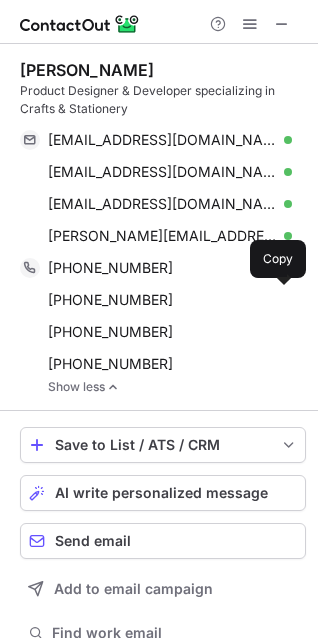 scroll, scrollTop: 10, scrollLeft: 10, axis: both 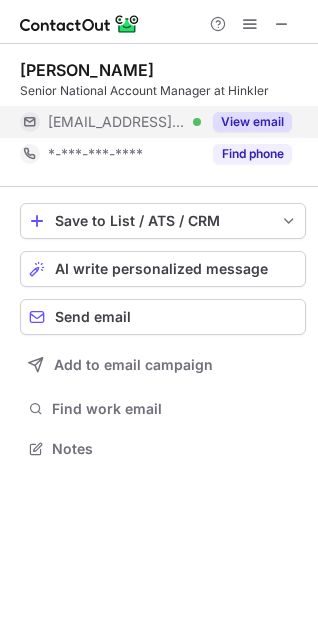 click on "View email" at bounding box center (252, 122) 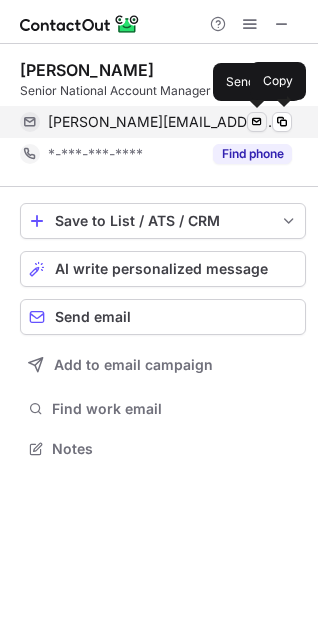 click at bounding box center [282, 122] 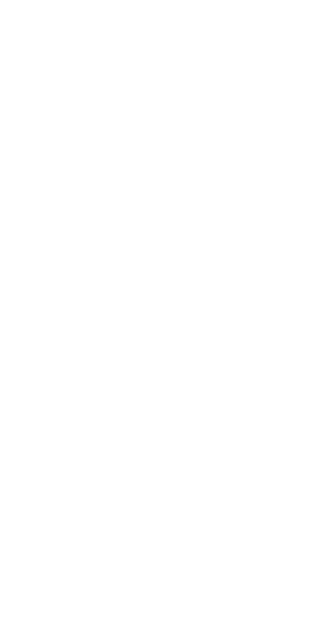 scroll, scrollTop: 0, scrollLeft: 0, axis: both 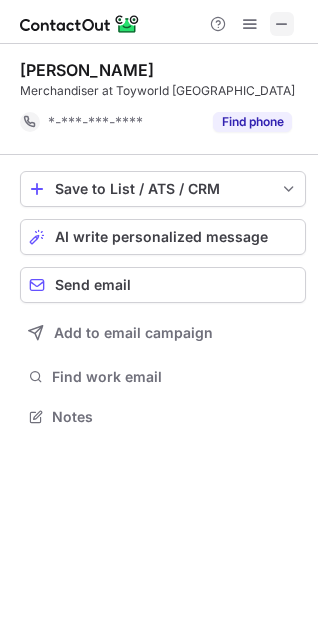 click at bounding box center (282, 24) 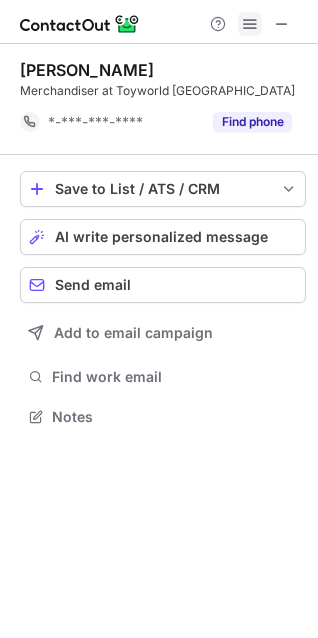 scroll, scrollTop: 440, scrollLeft: 318, axis: both 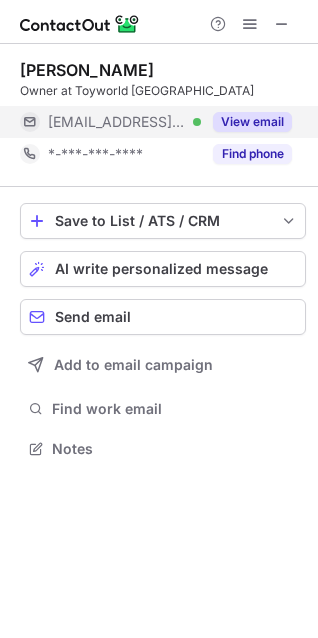click on "View email" at bounding box center [252, 122] 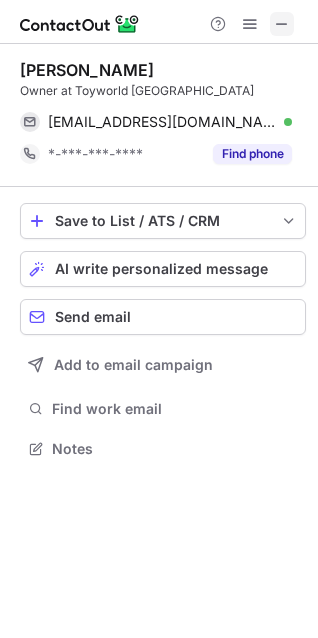 click at bounding box center [282, 24] 